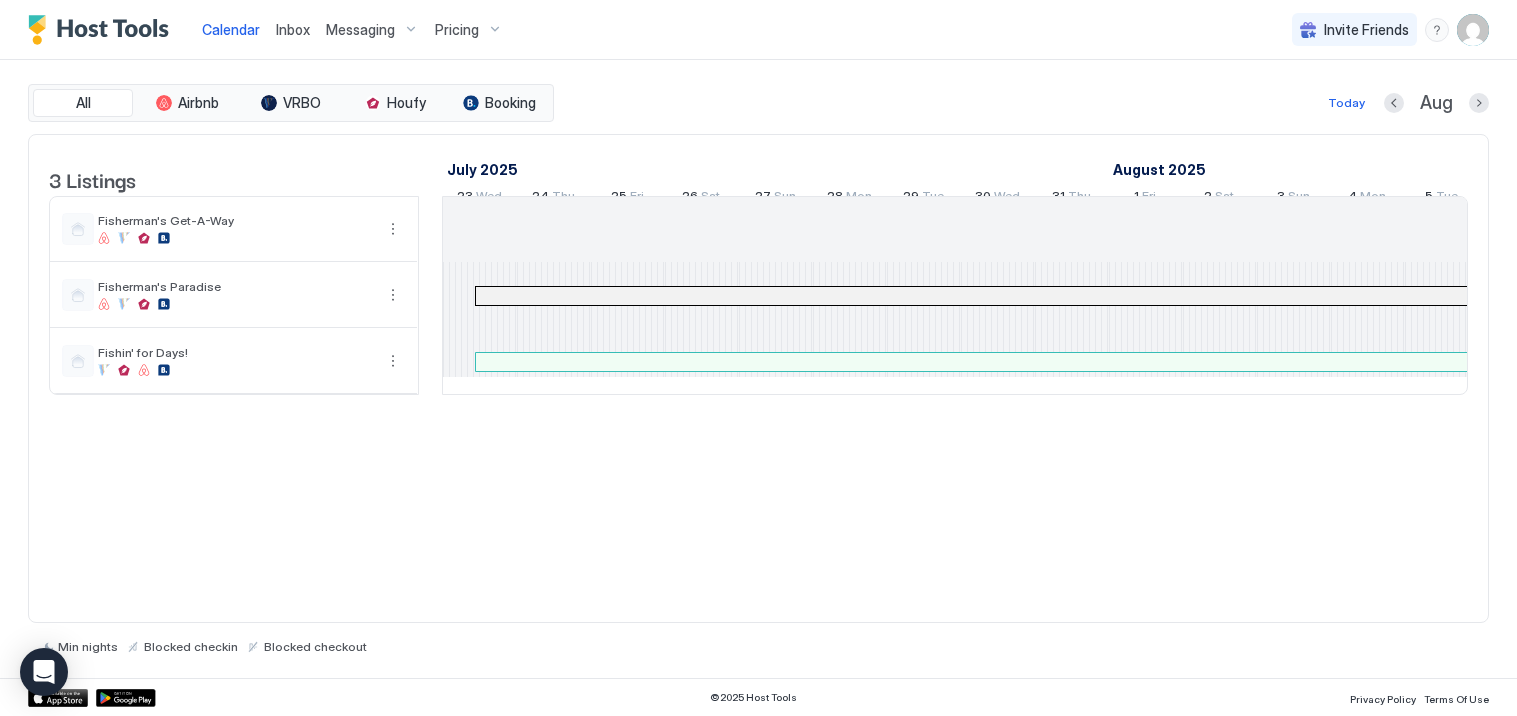 scroll, scrollTop: 0, scrollLeft: 0, axis: both 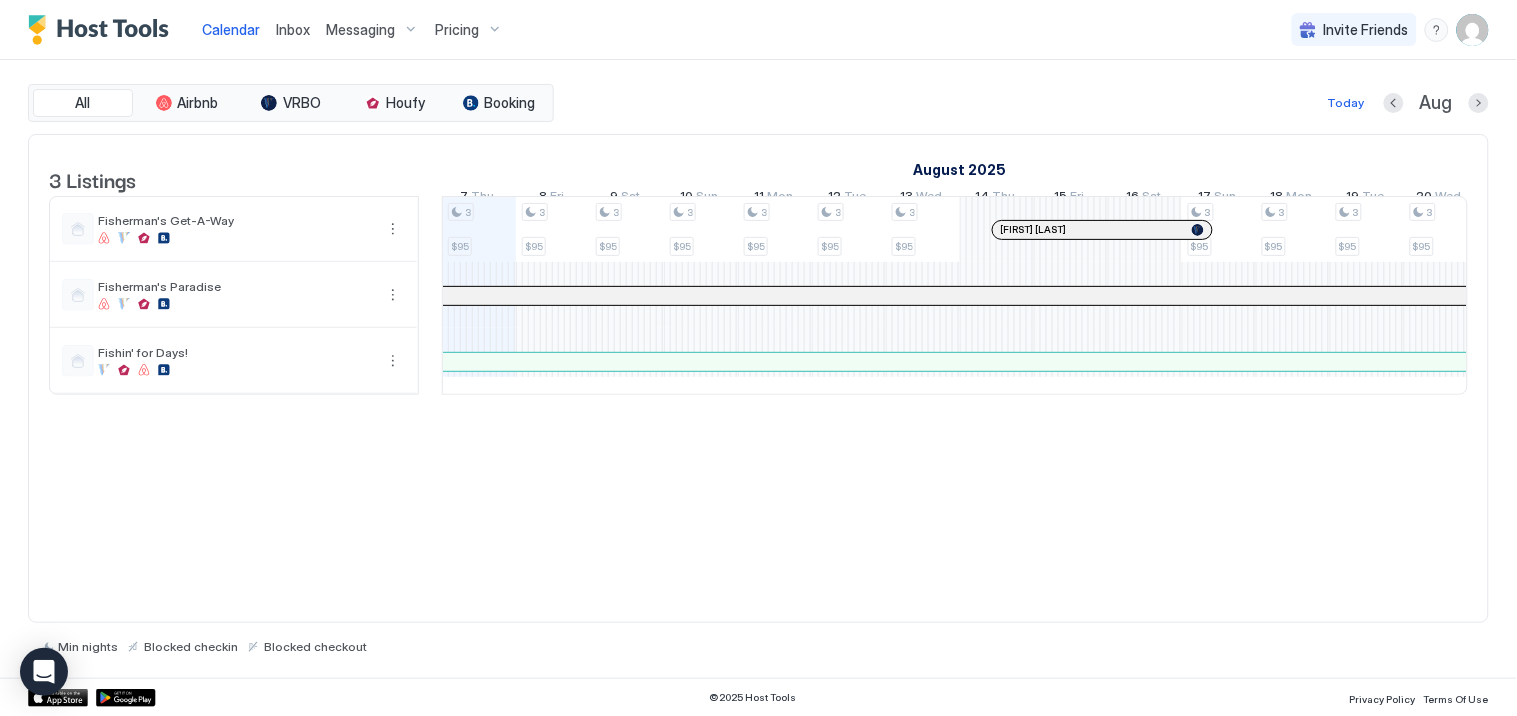 click on "Inbox" at bounding box center [293, 29] 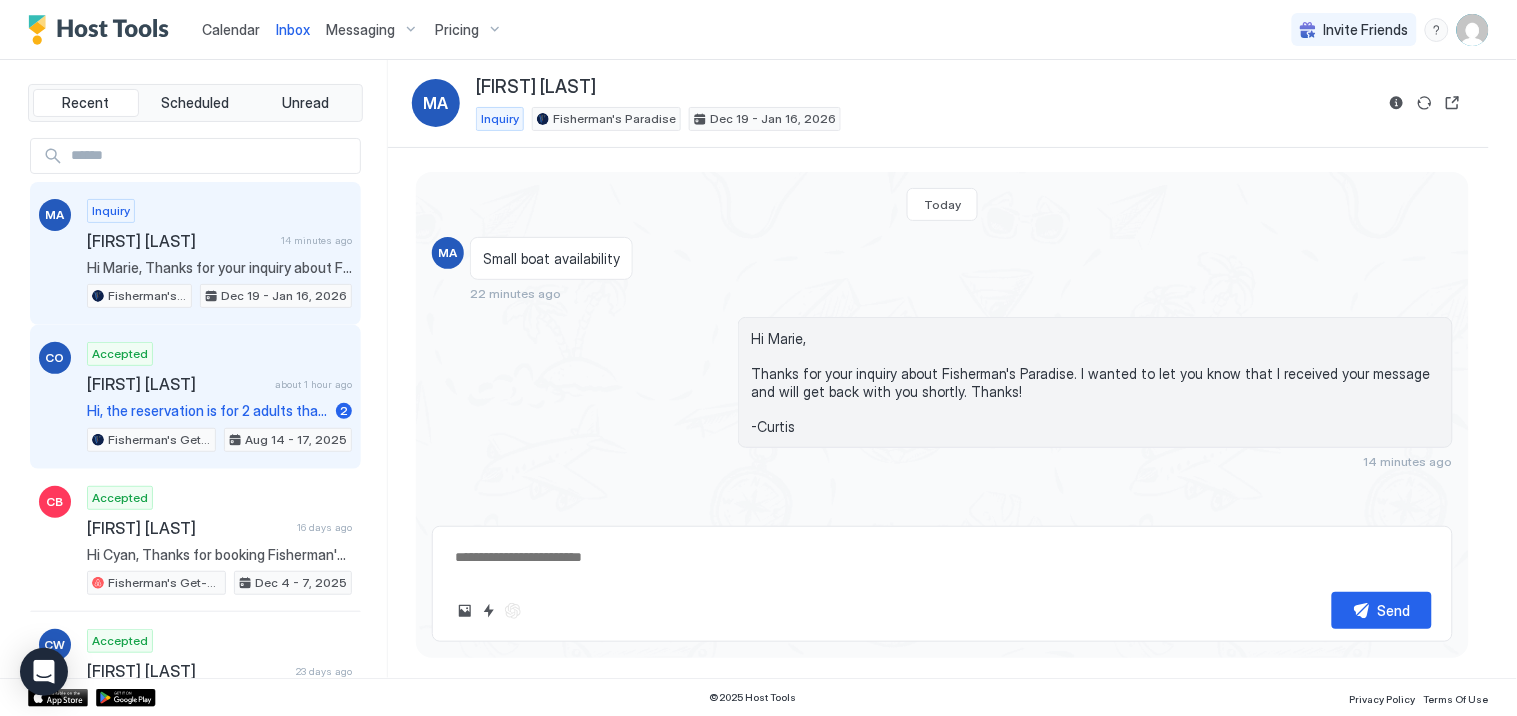 click on "Accepted CYNTHIA OZIROS about 1 hour ago Hi, the reservation is for 2 adults that's correct. Thank you.
2 Fisherman's Get-A-Way [DATE] - [DATE], [YEAR]" at bounding box center [219, 397] 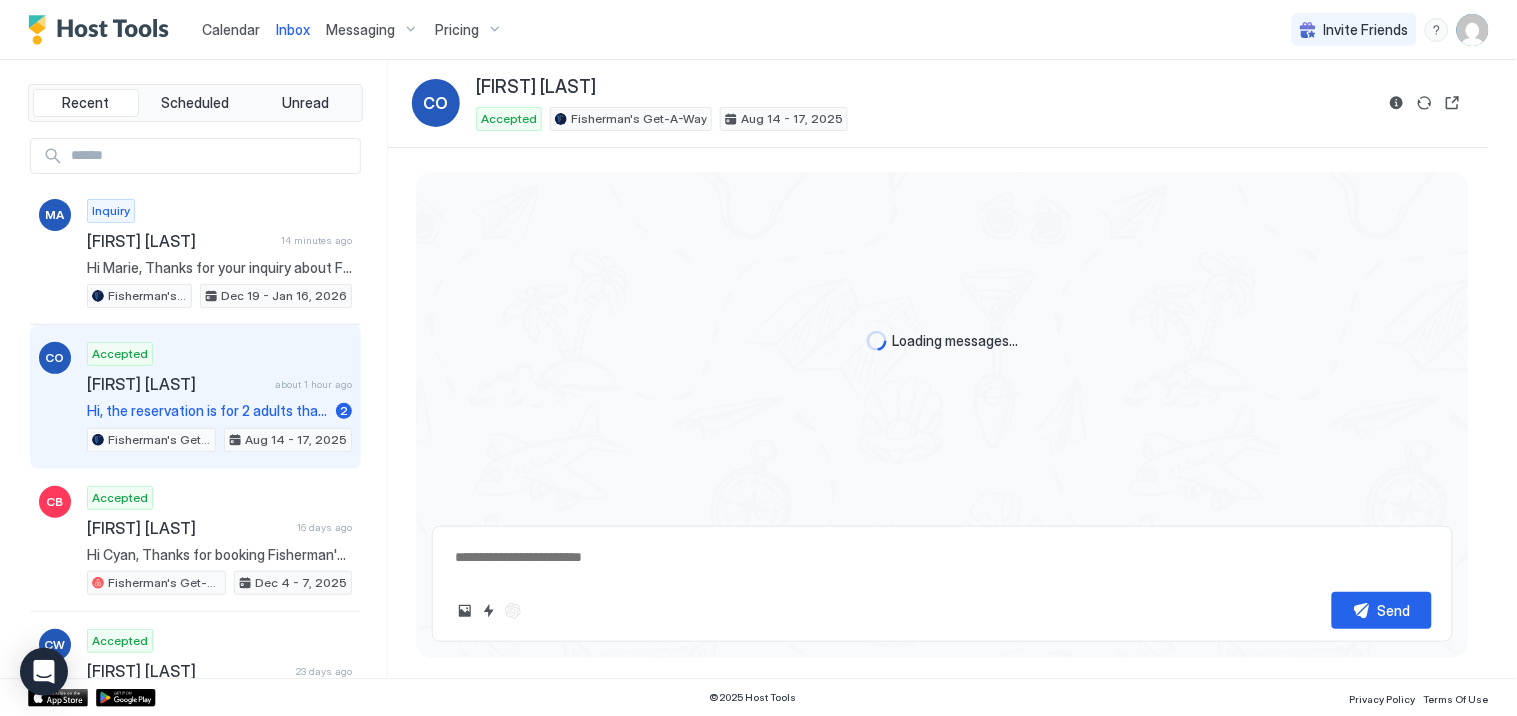 scroll, scrollTop: 172, scrollLeft: 0, axis: vertical 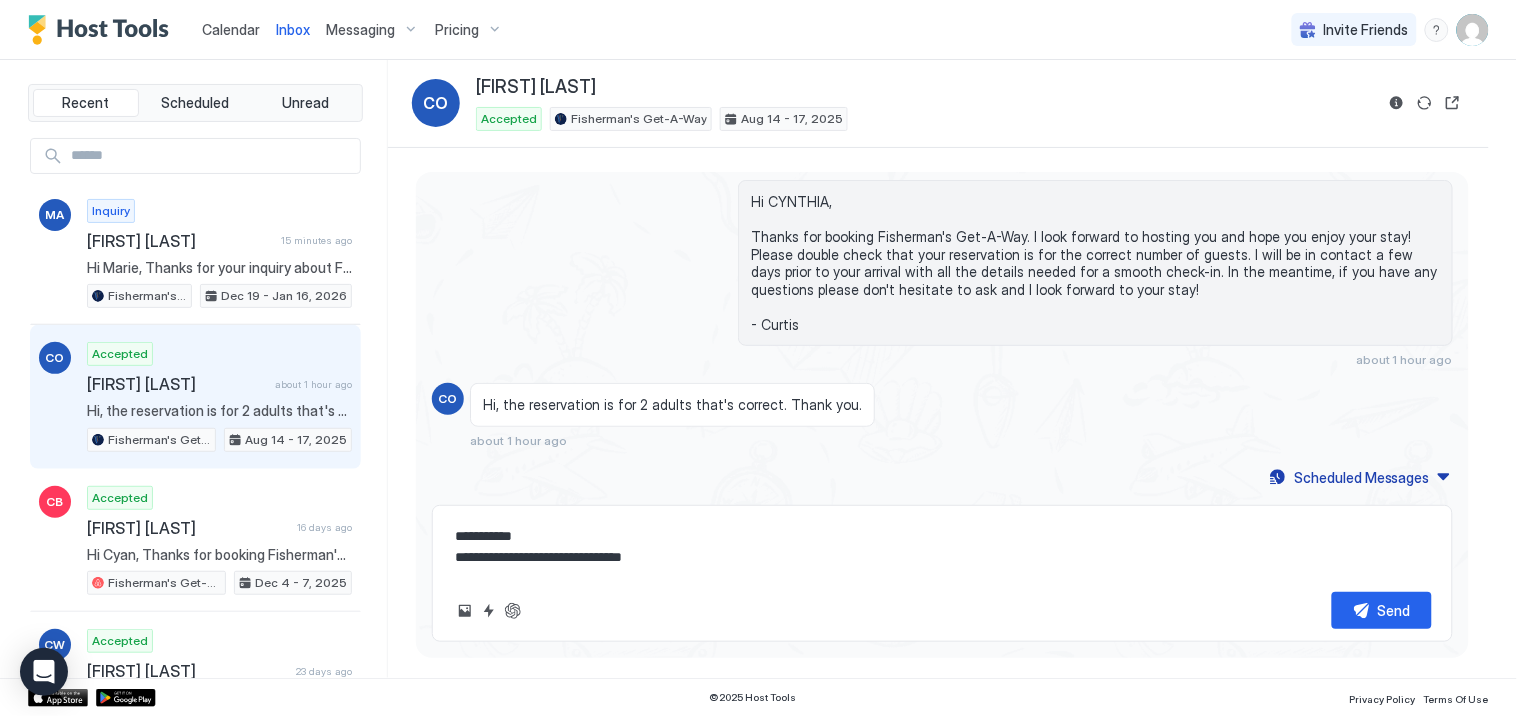 drag, startPoint x: 704, startPoint y: 562, endPoint x: 482, endPoint y: 557, distance: 222.0563 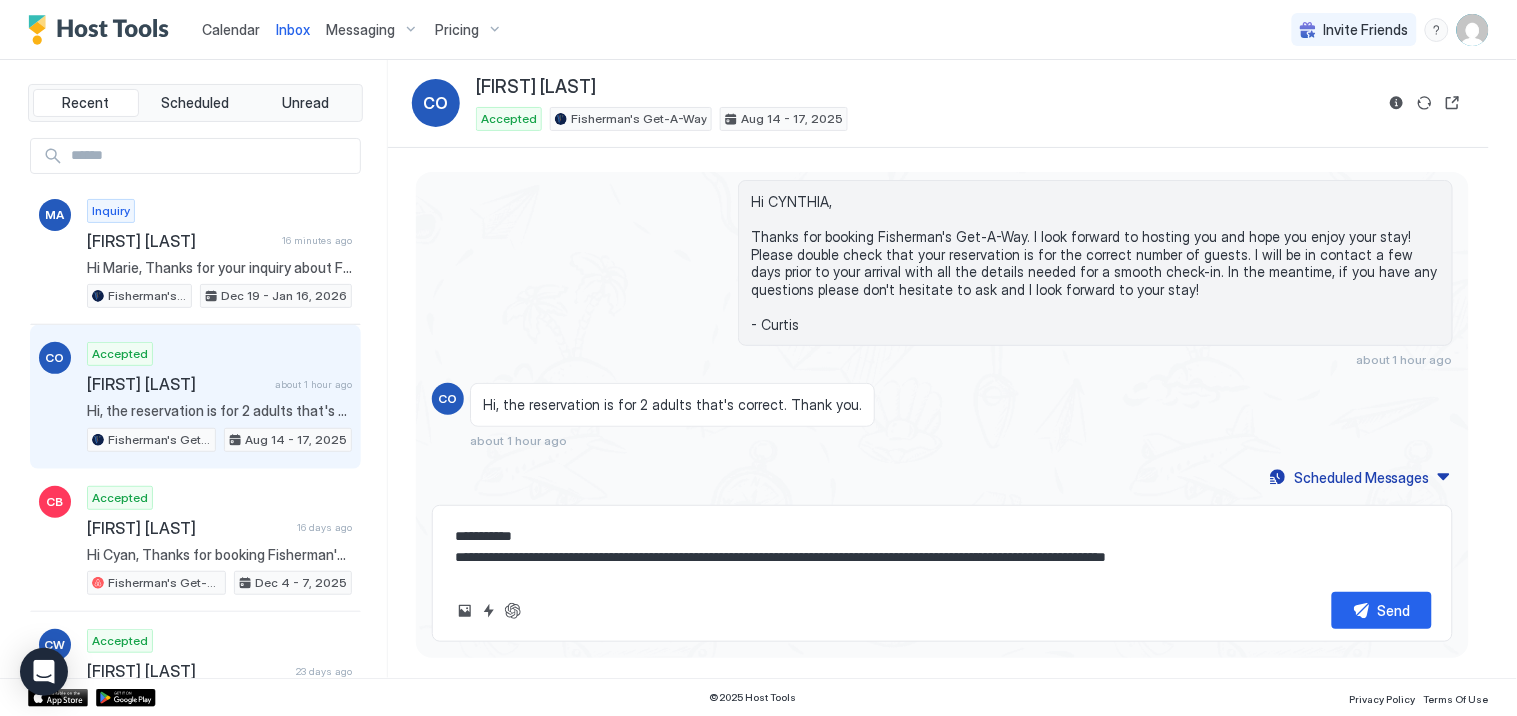 click on "**********" at bounding box center [943, 547] 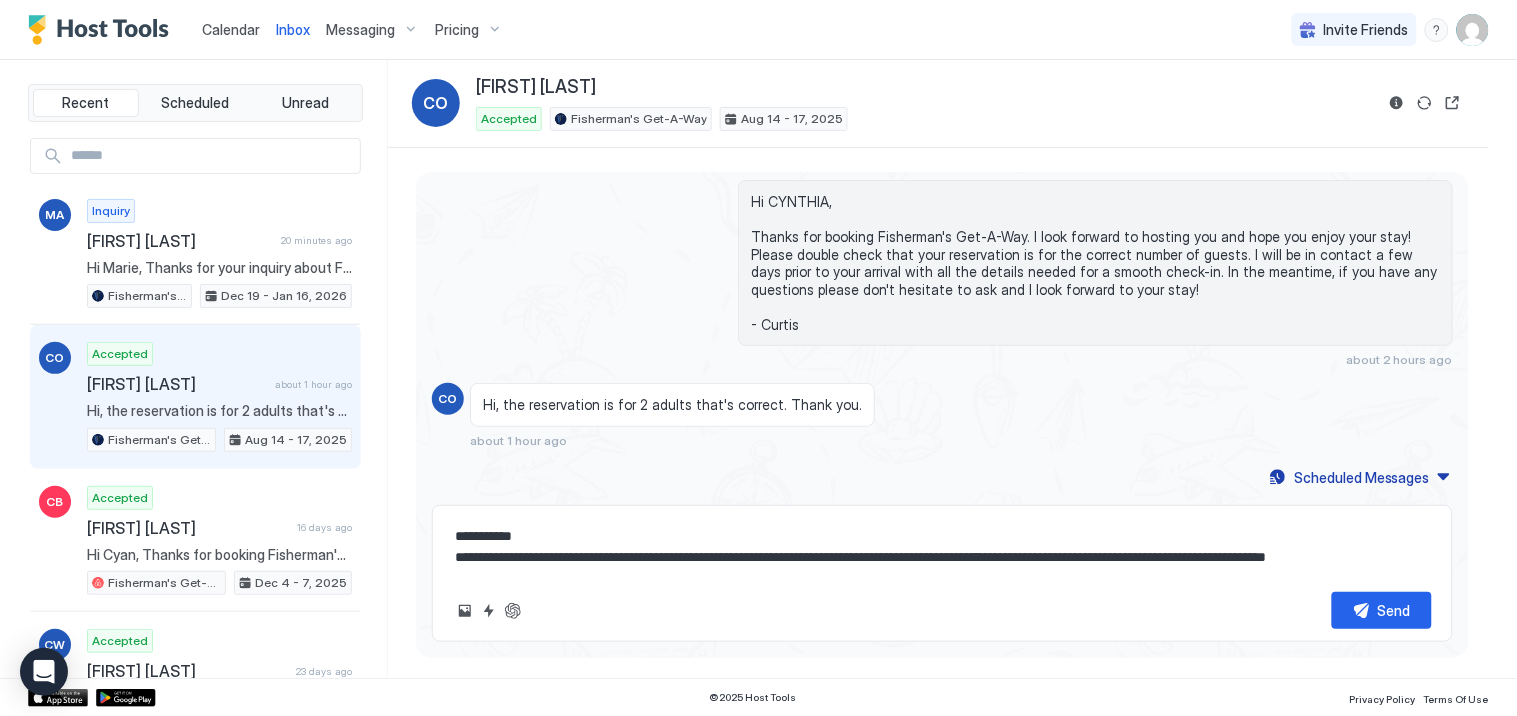 click on "**********" at bounding box center [943, 547] 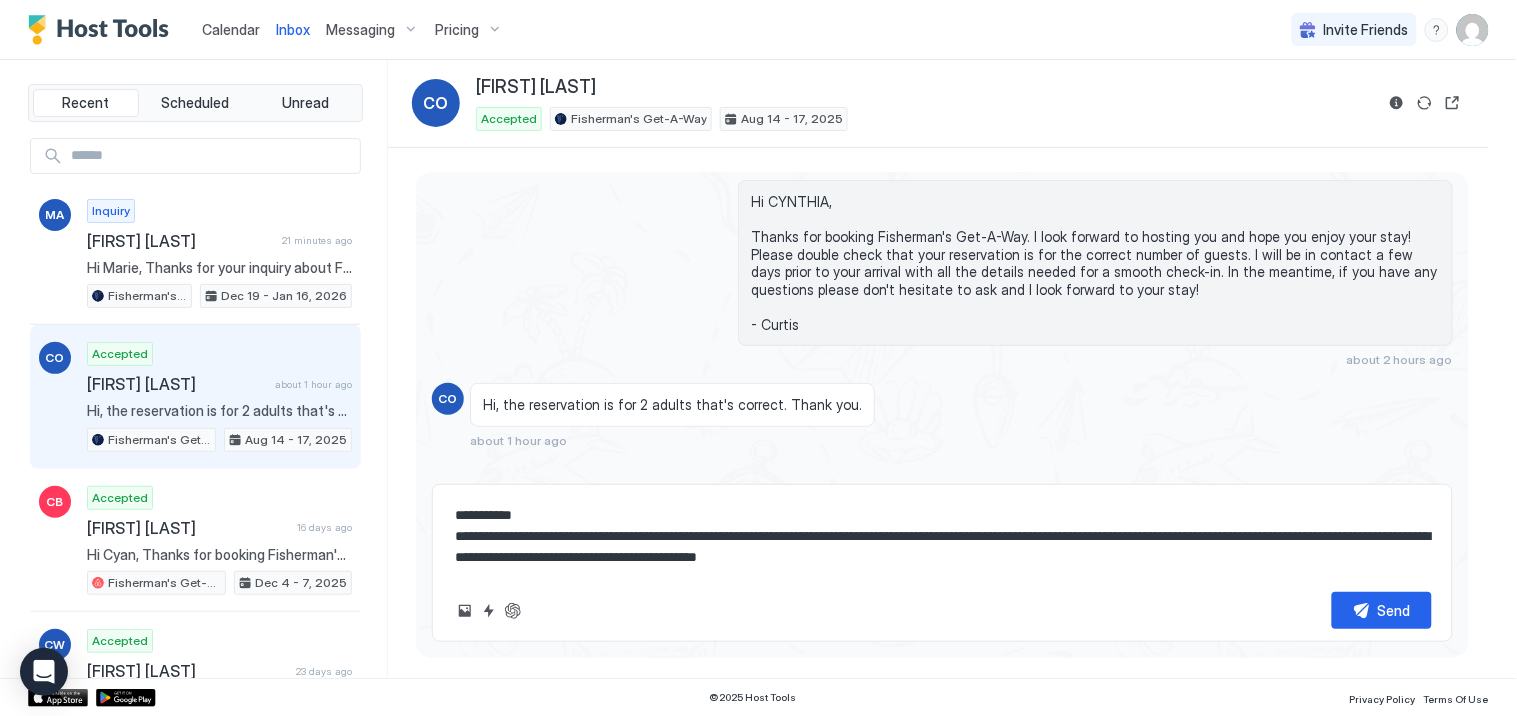 drag, startPoint x: 577, startPoint y: 555, endPoint x: 567, endPoint y: 556, distance: 10.049875 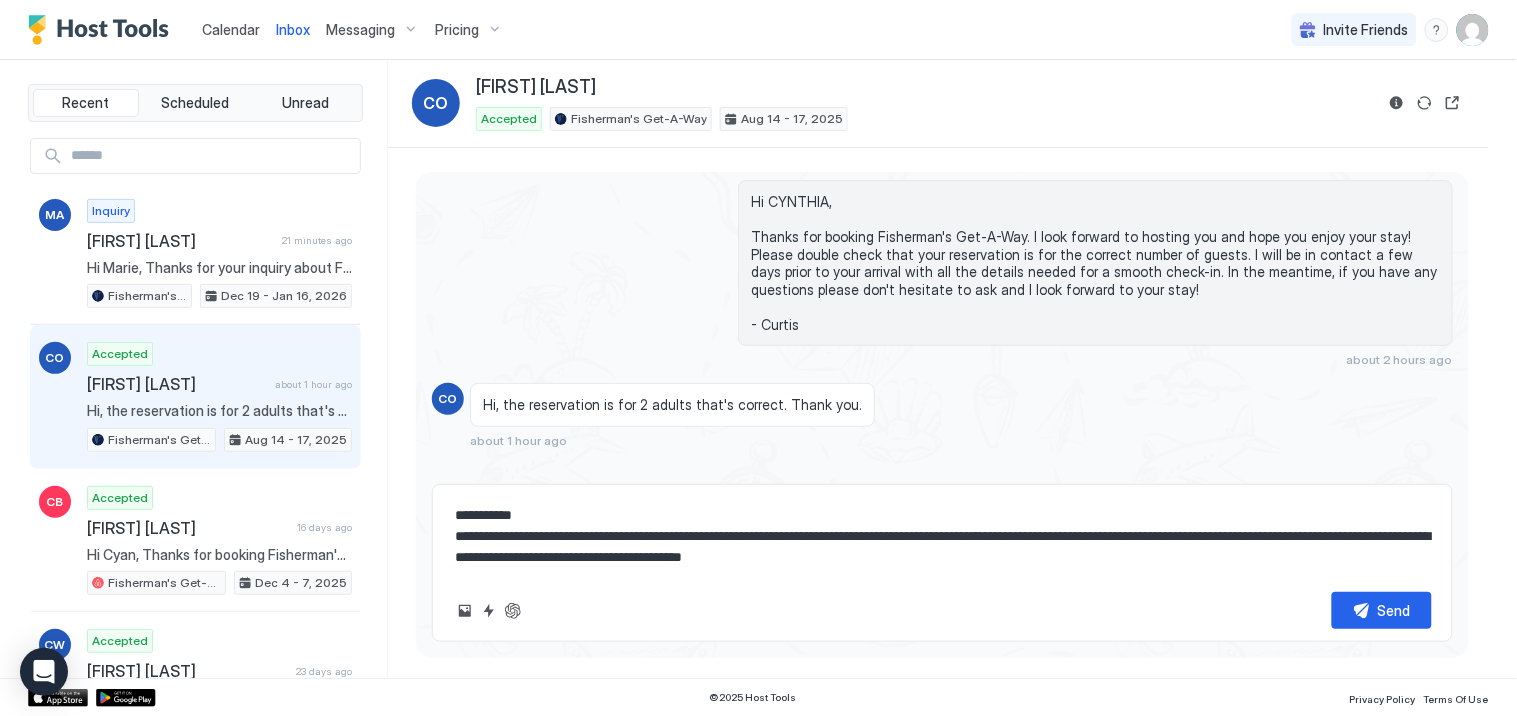 click on "**********" at bounding box center [943, 536] 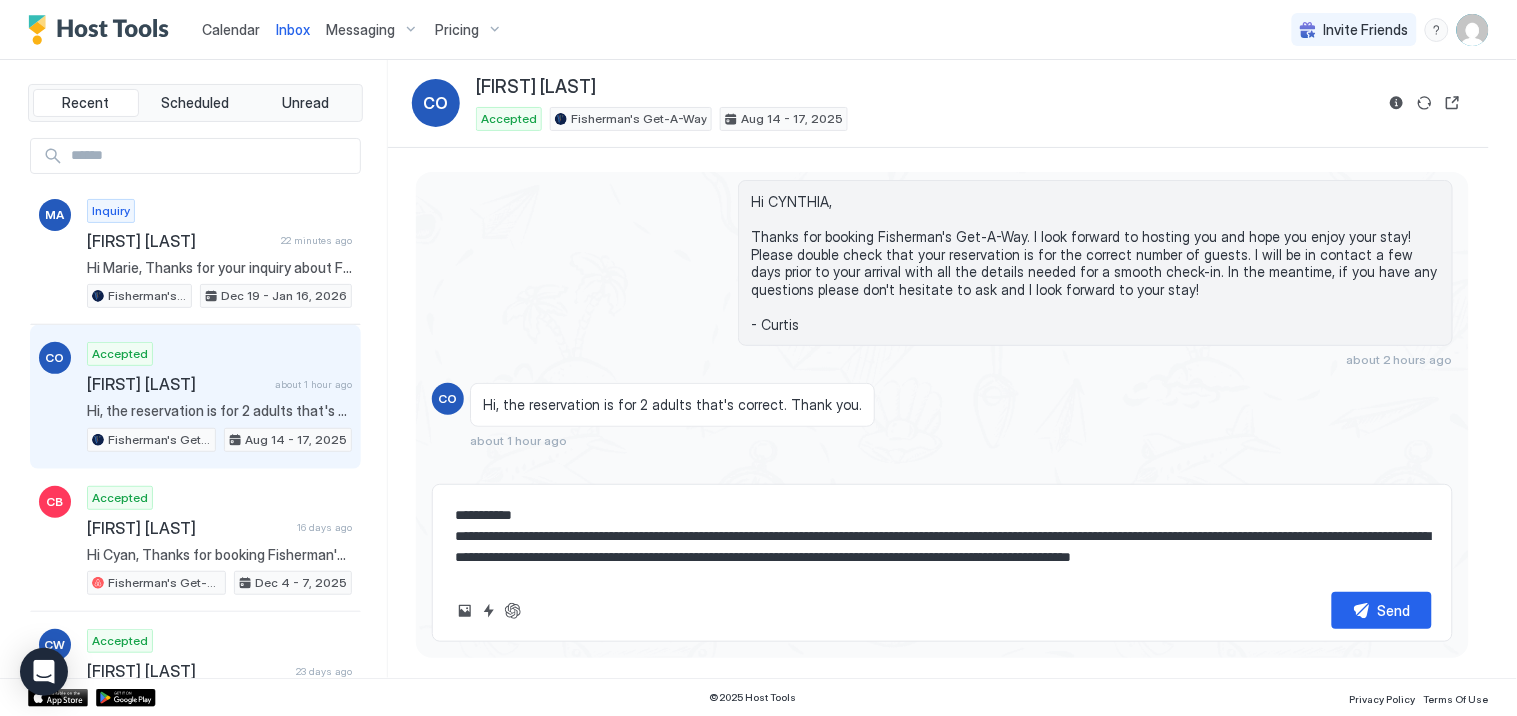 scroll, scrollTop: 11, scrollLeft: 0, axis: vertical 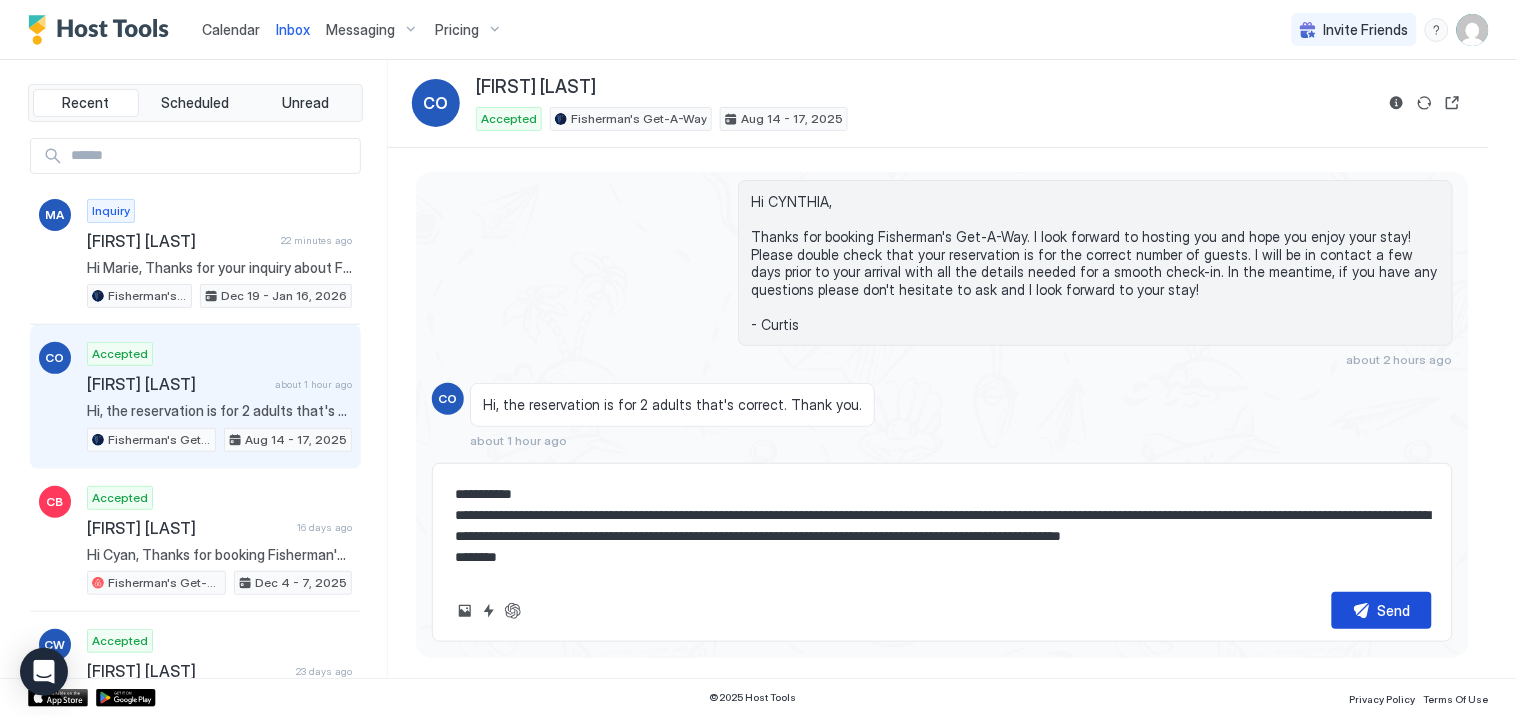 type on "**********" 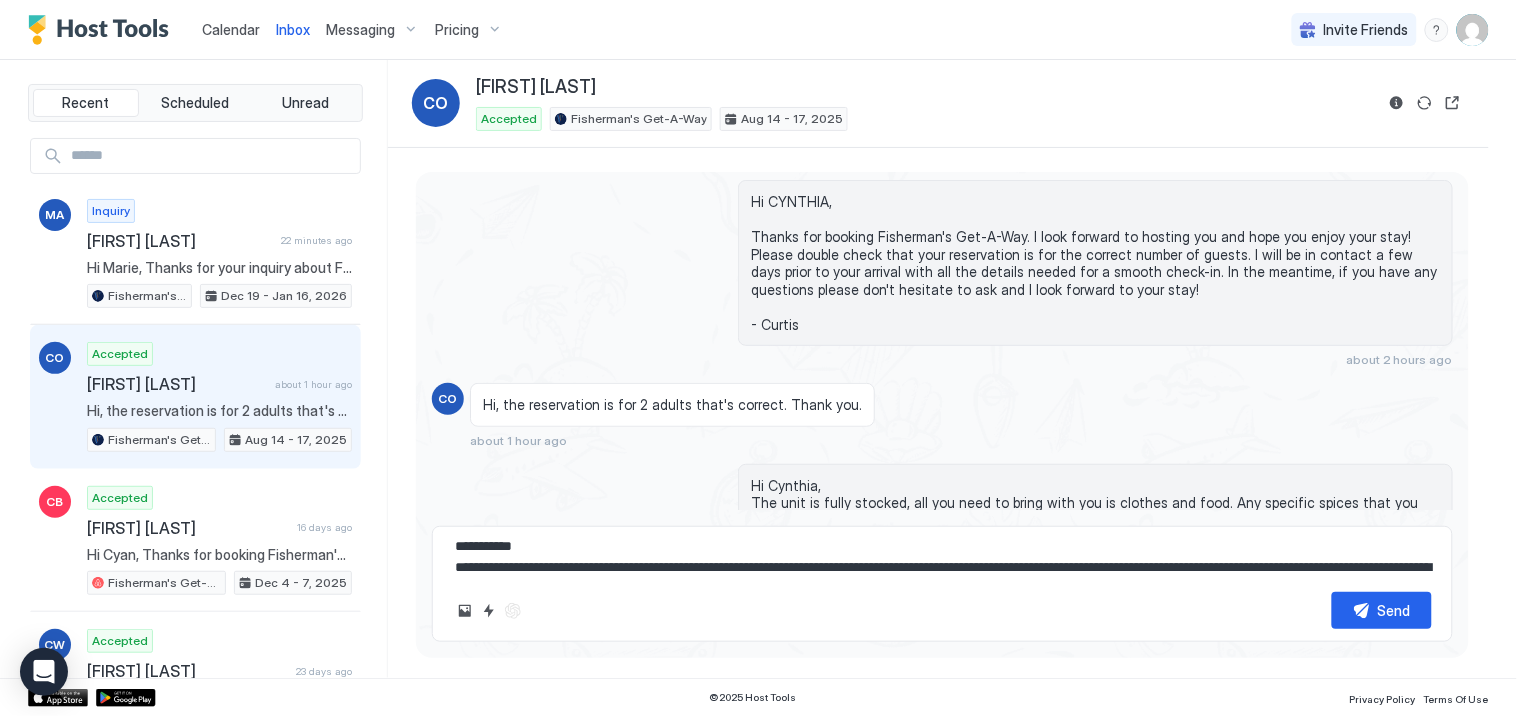 scroll, scrollTop: 322, scrollLeft: 0, axis: vertical 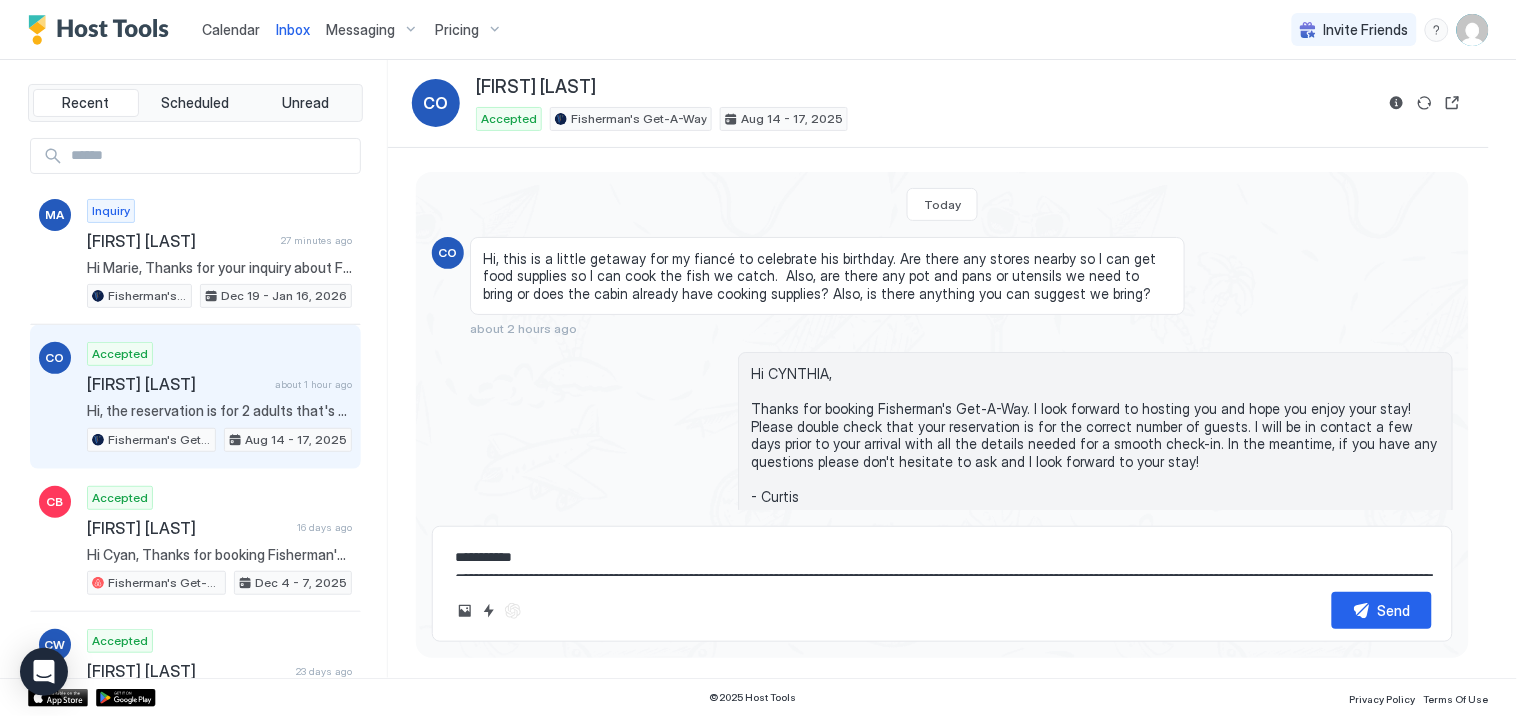 click on "Calendar" at bounding box center [231, 29] 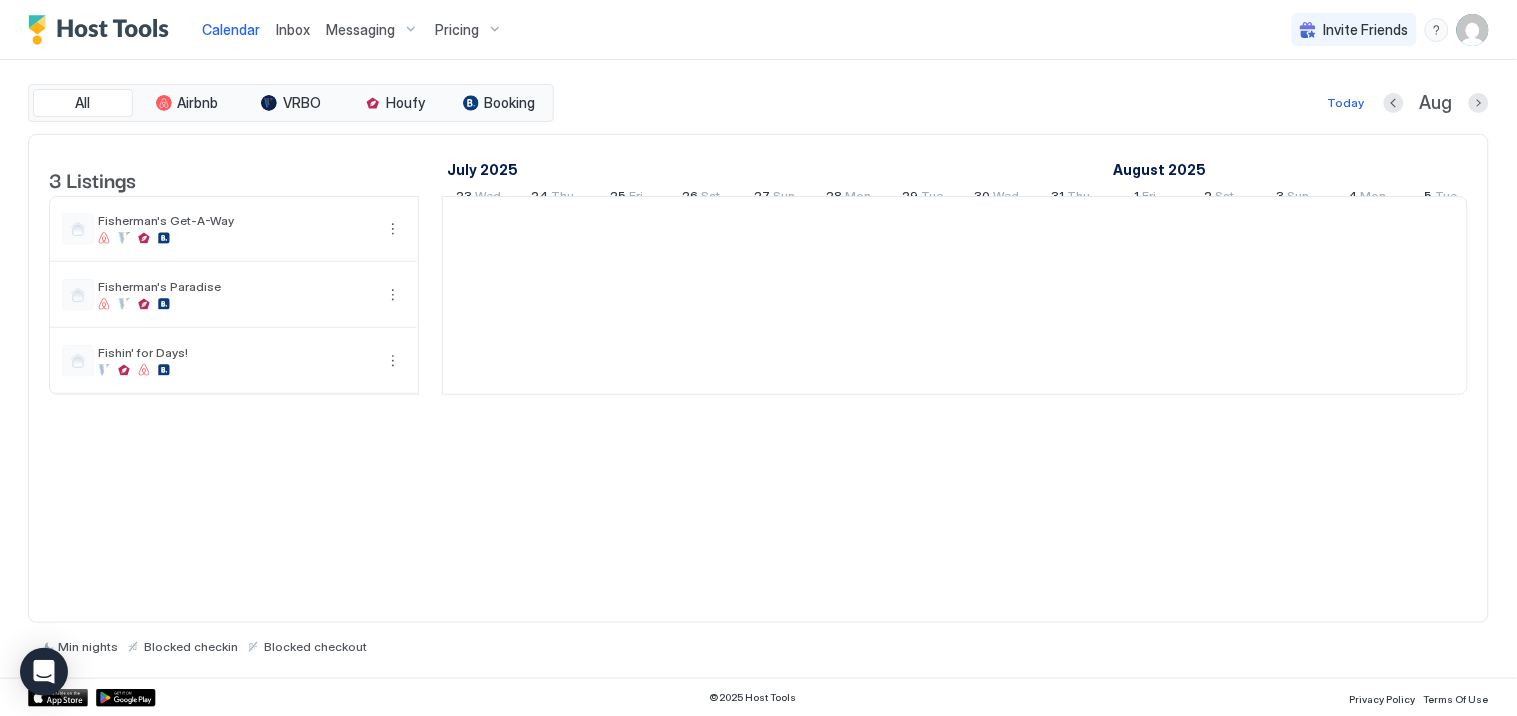 scroll, scrollTop: 0, scrollLeft: 1111, axis: horizontal 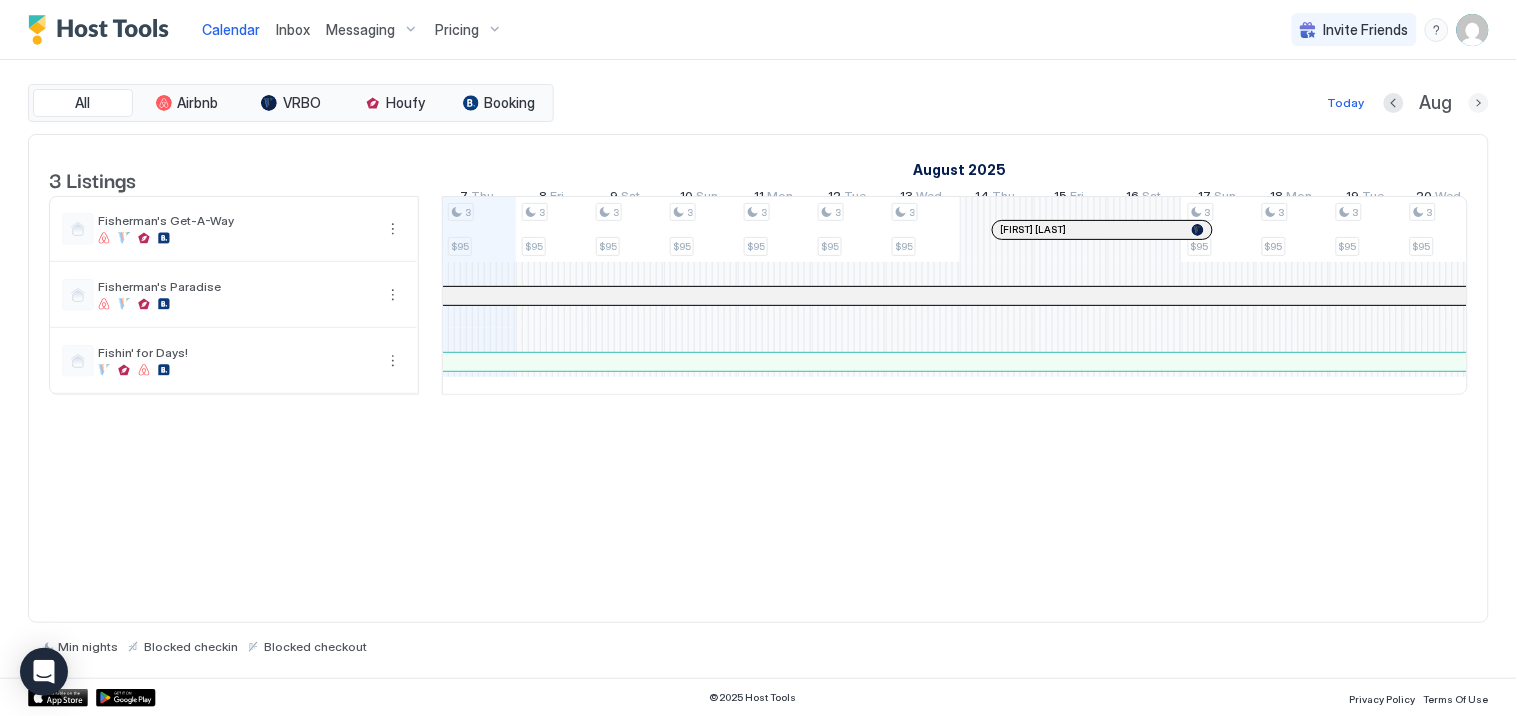 click at bounding box center (1479, 103) 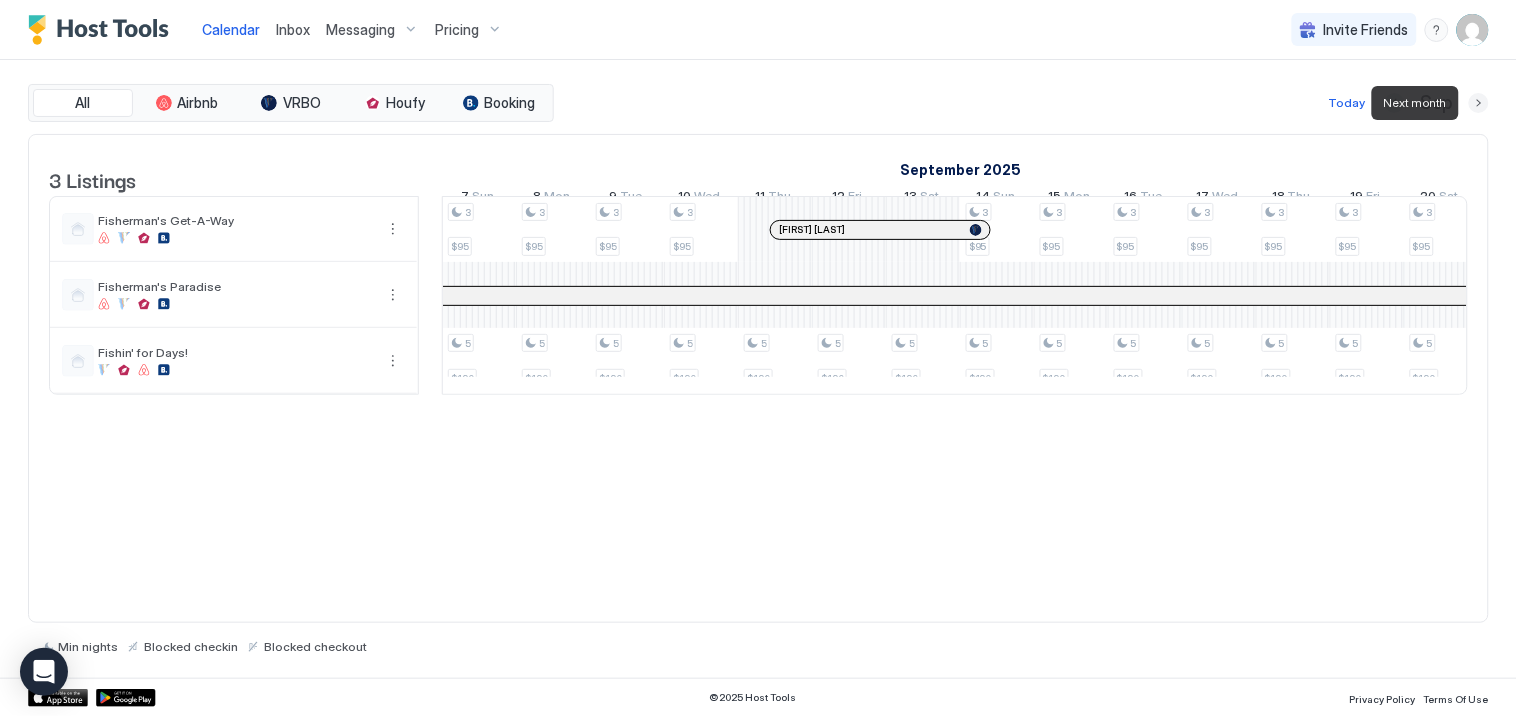 click at bounding box center [1479, 103] 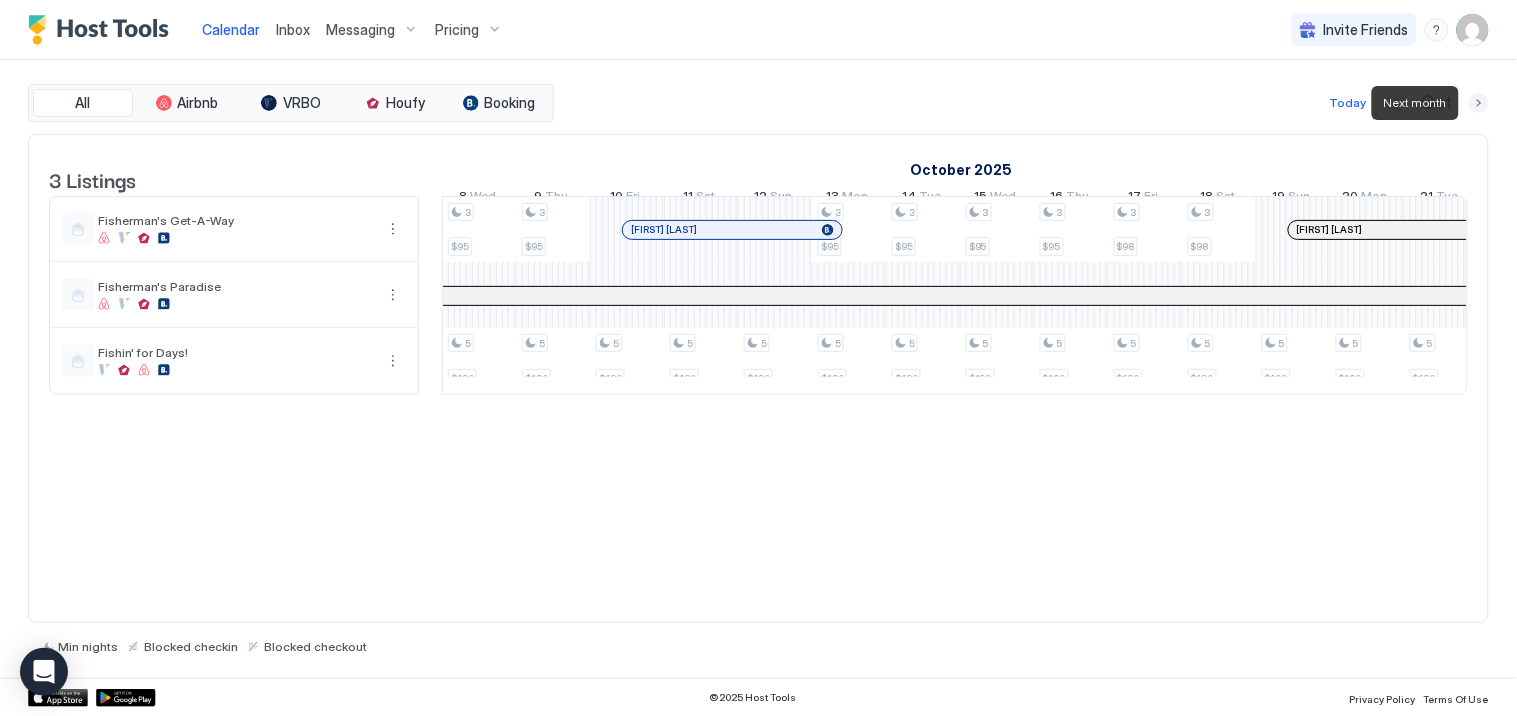 click at bounding box center (1479, 103) 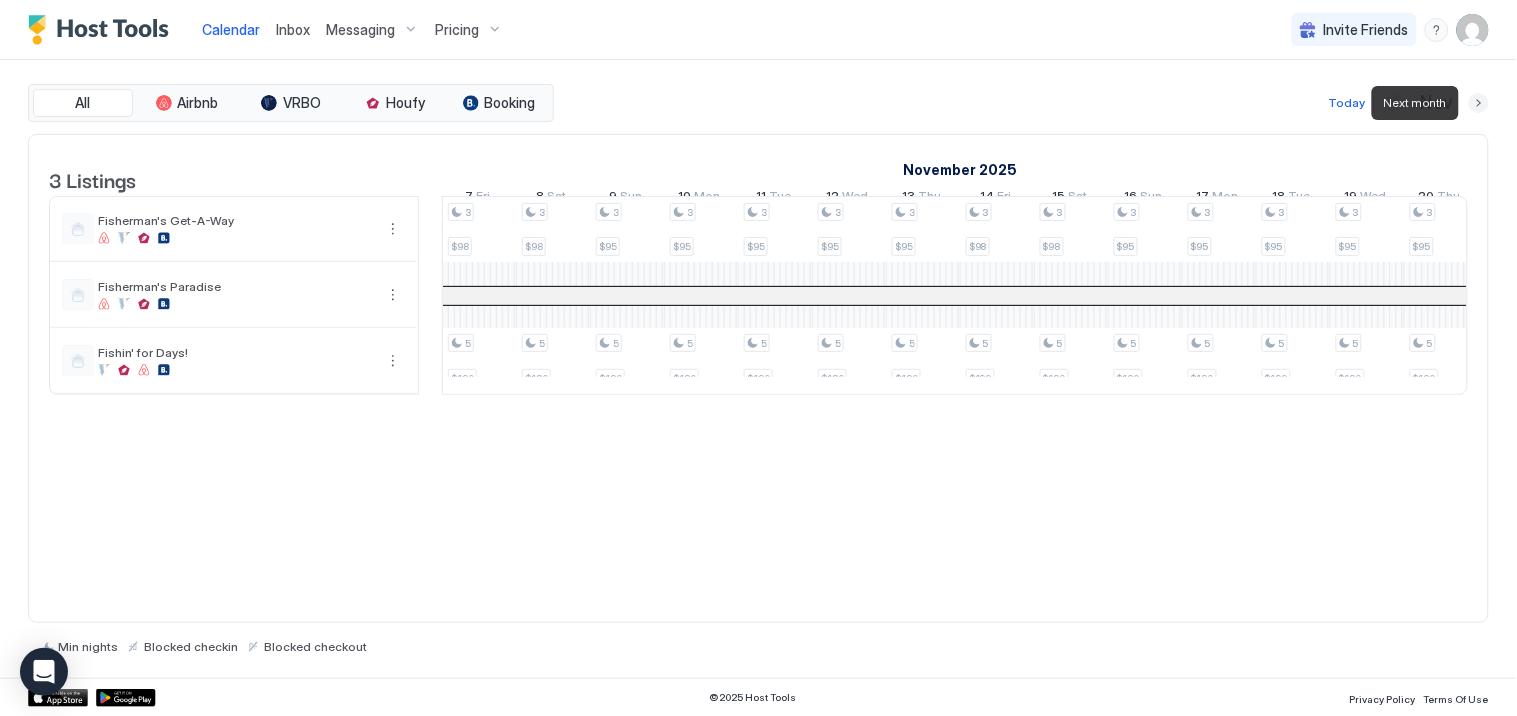 click at bounding box center (1479, 103) 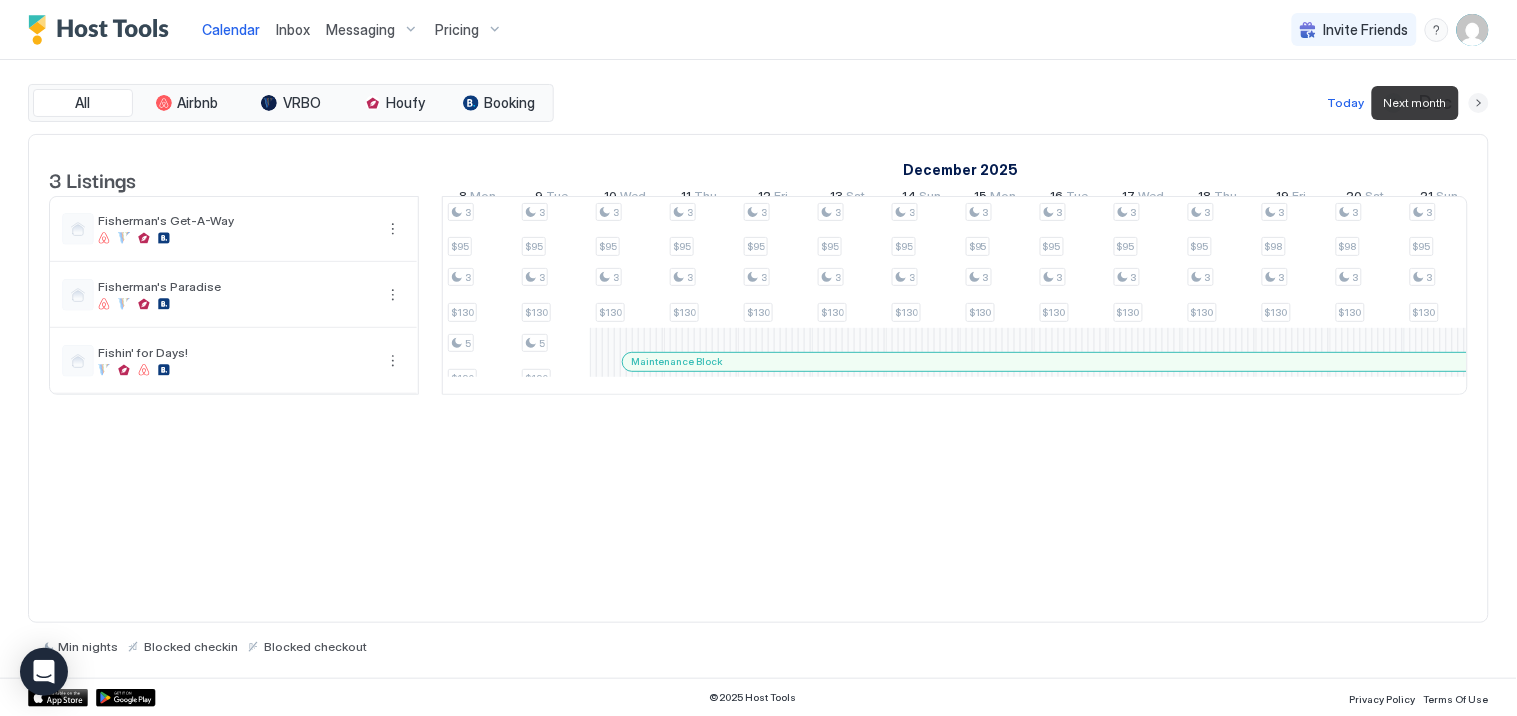 click at bounding box center (1479, 103) 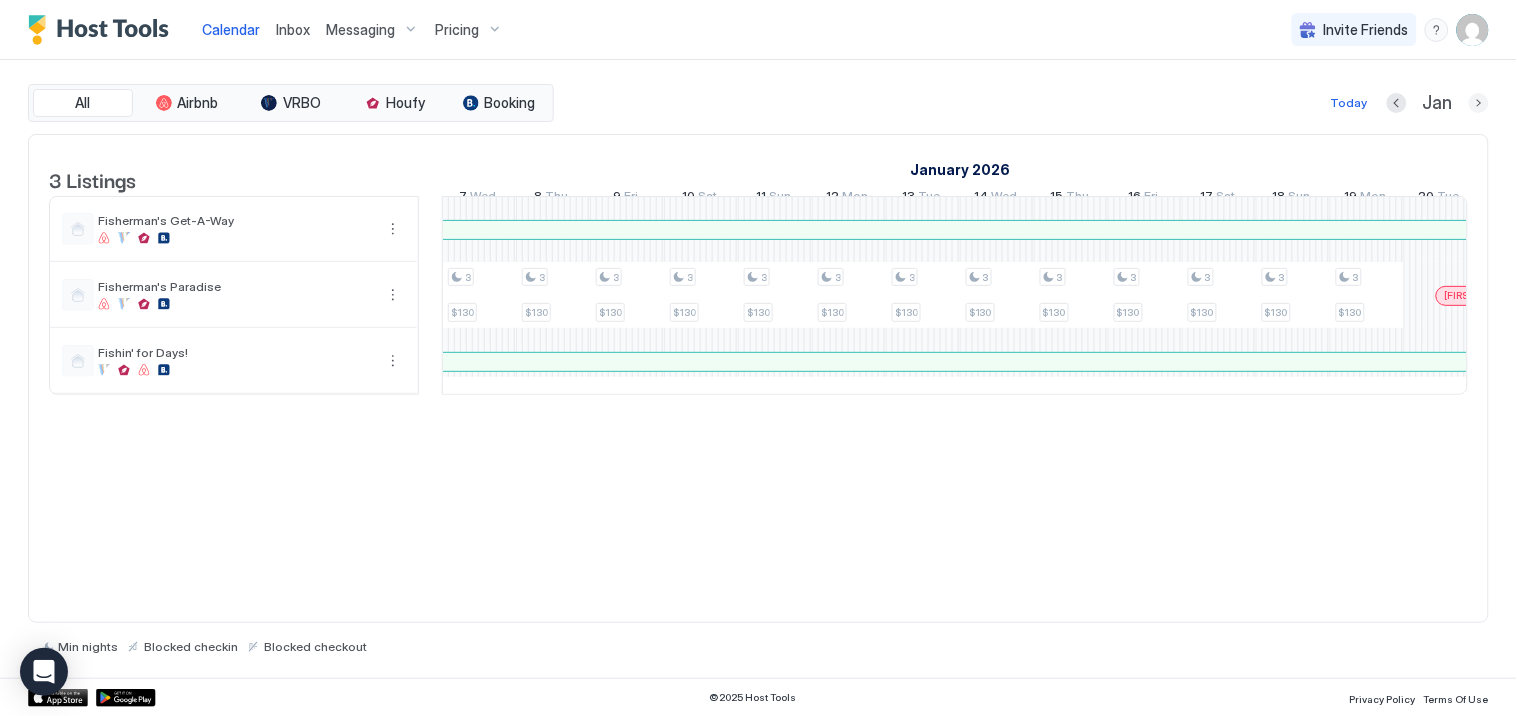 click at bounding box center [1479, 103] 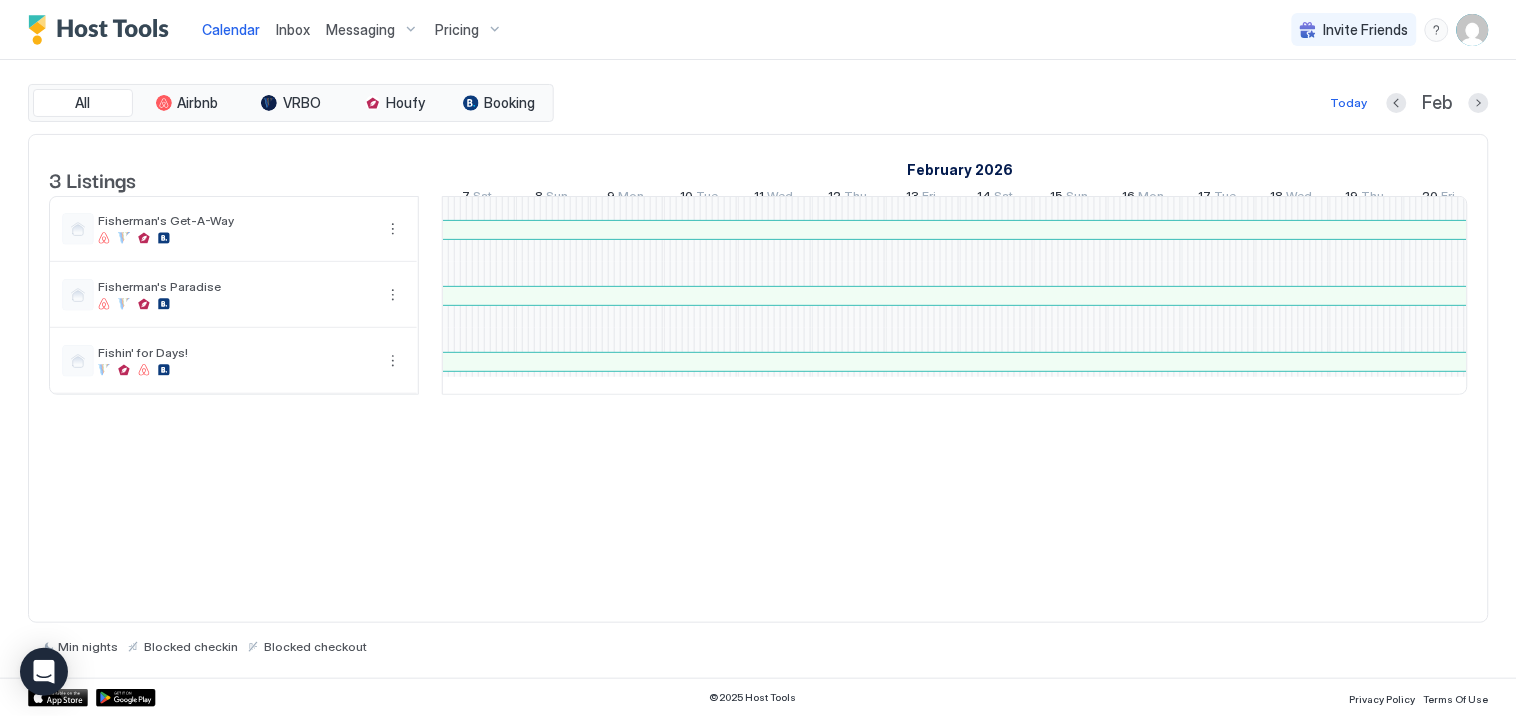 scroll, scrollTop: 0, scrollLeft: 1066, axis: horizontal 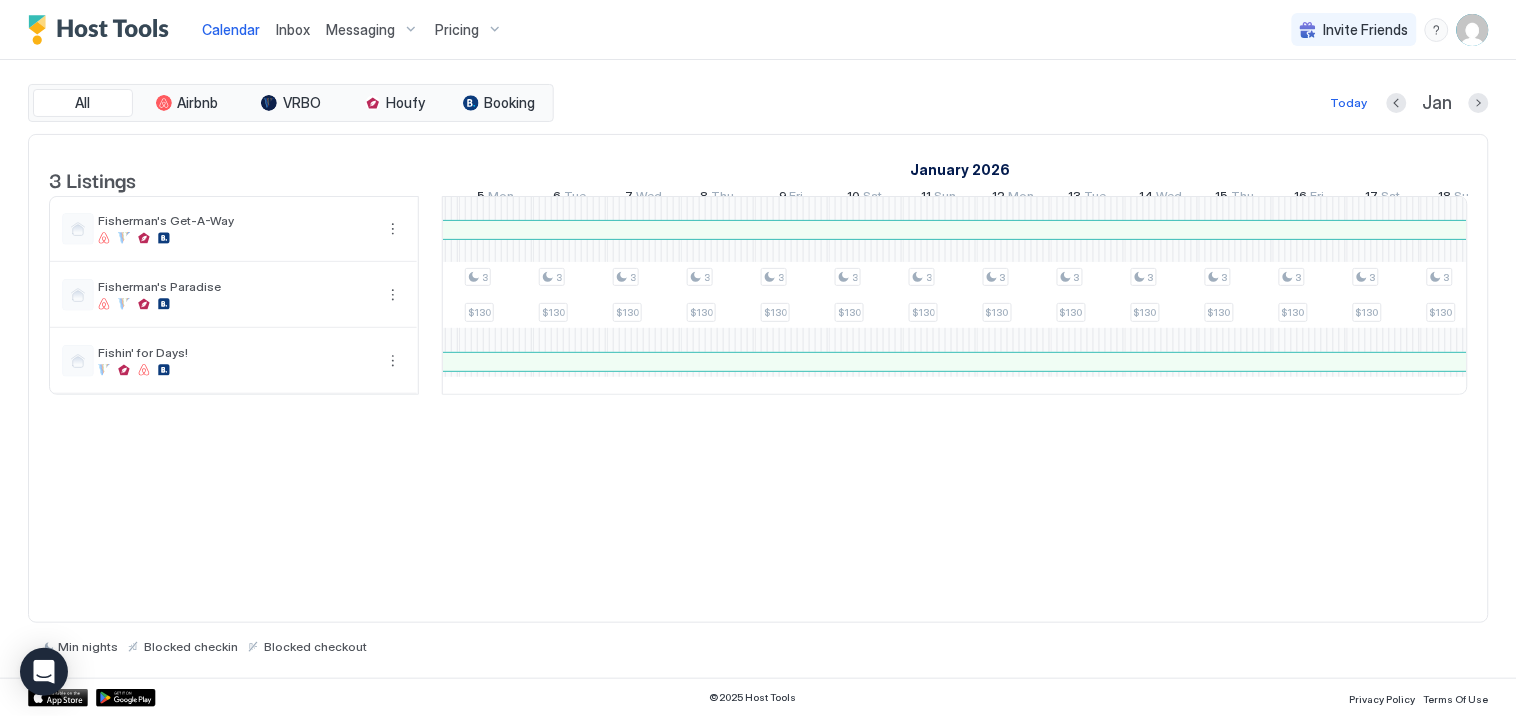 click on "Inbox" at bounding box center [293, 29] 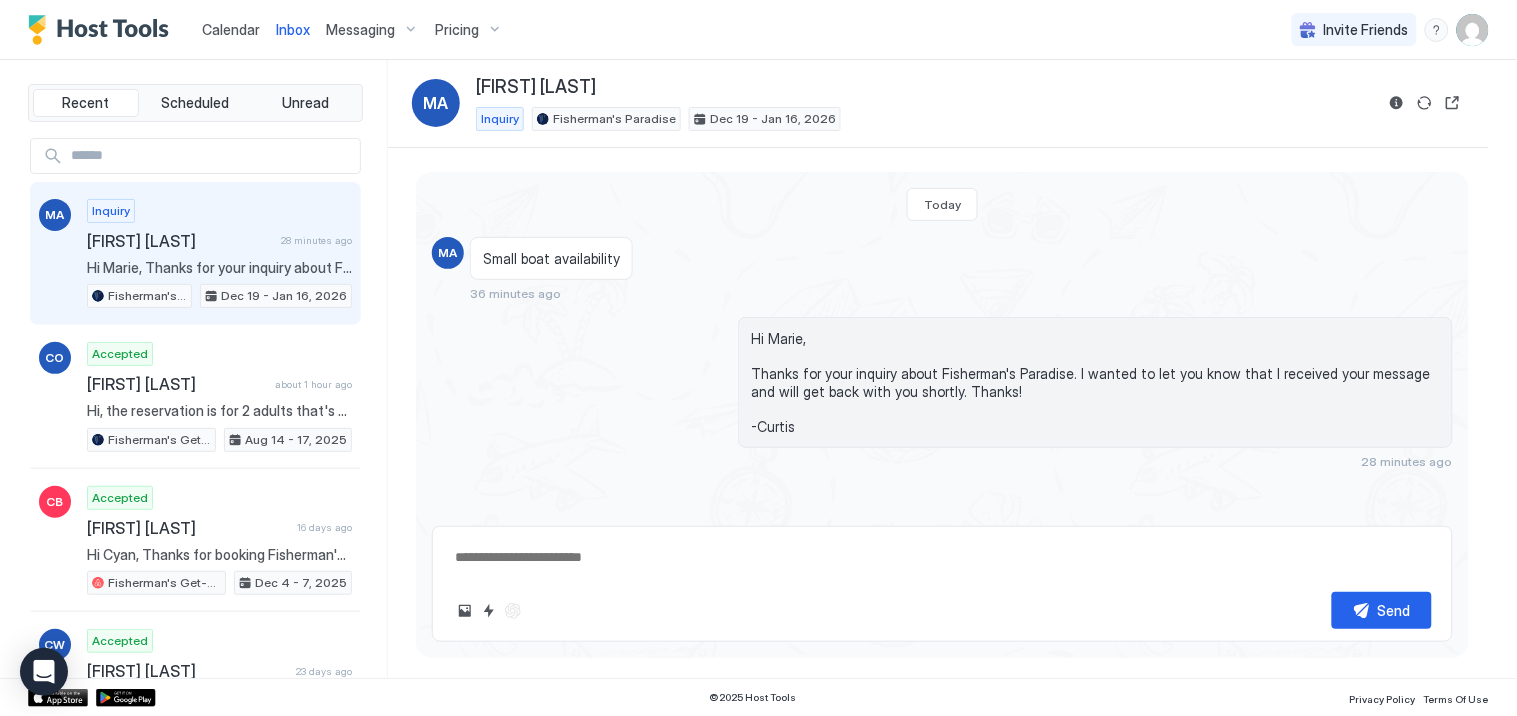 click on "[FIRST] [LAST]" at bounding box center (180, 241) 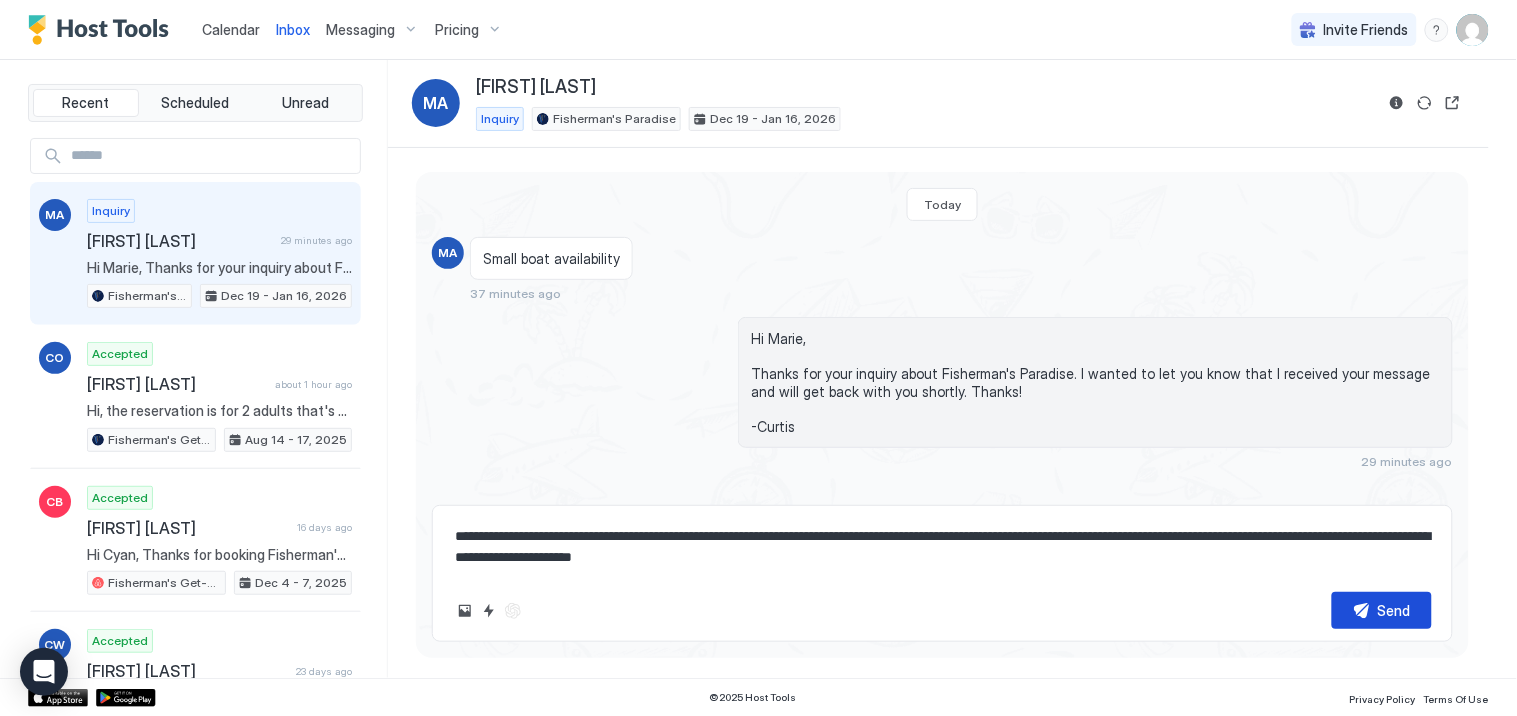 type on "**********" 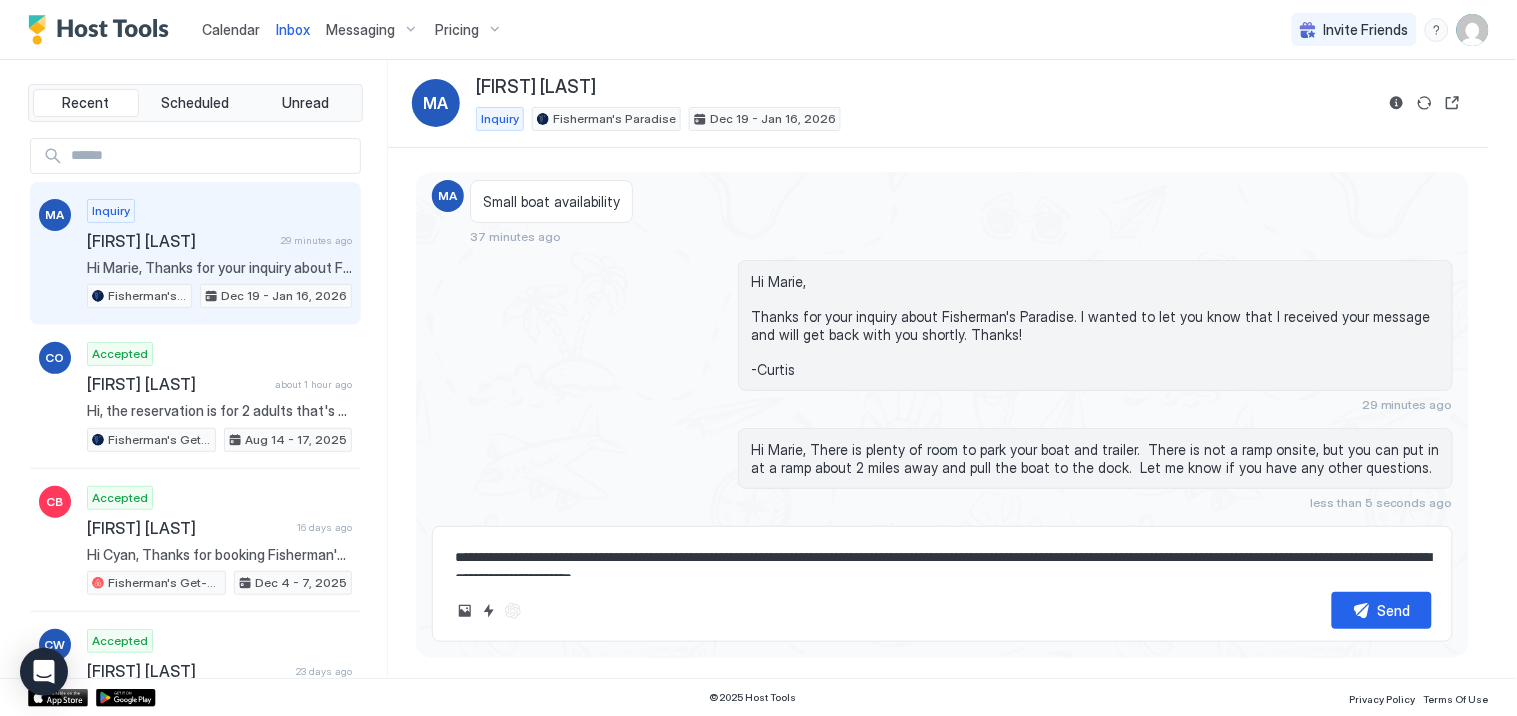 scroll, scrollTop: 0, scrollLeft: 0, axis: both 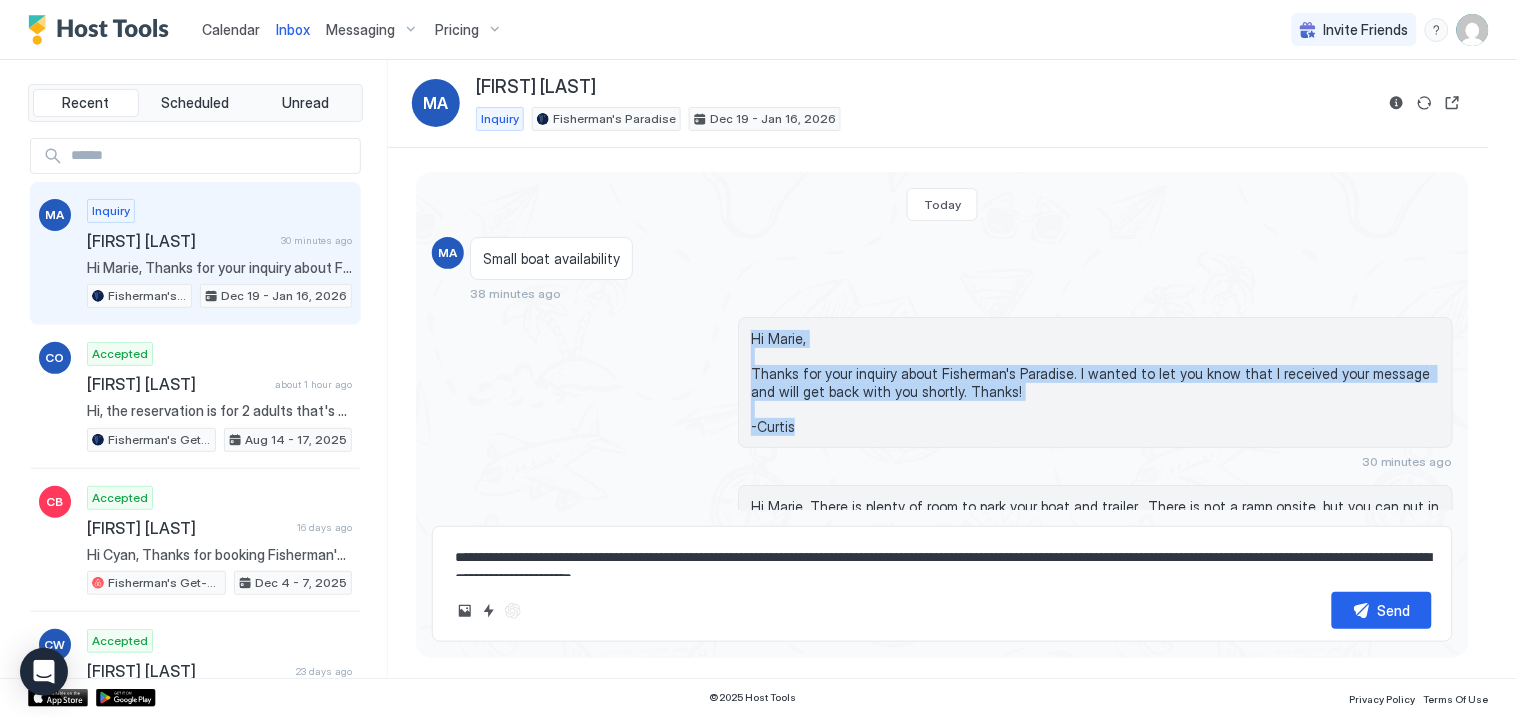drag, startPoint x: 747, startPoint y: 337, endPoint x: 871, endPoint y: 425, distance: 152.05263 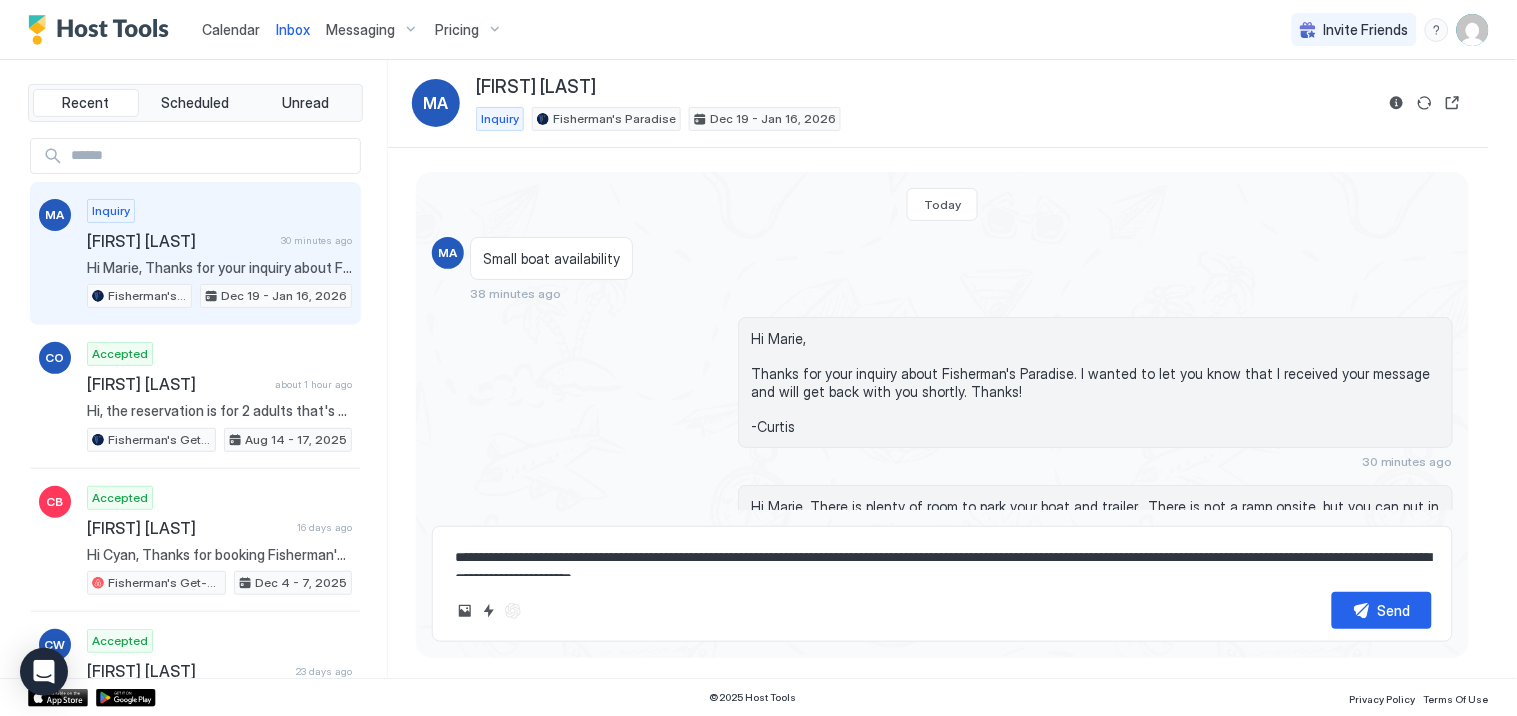 scroll, scrollTop: 57, scrollLeft: 0, axis: vertical 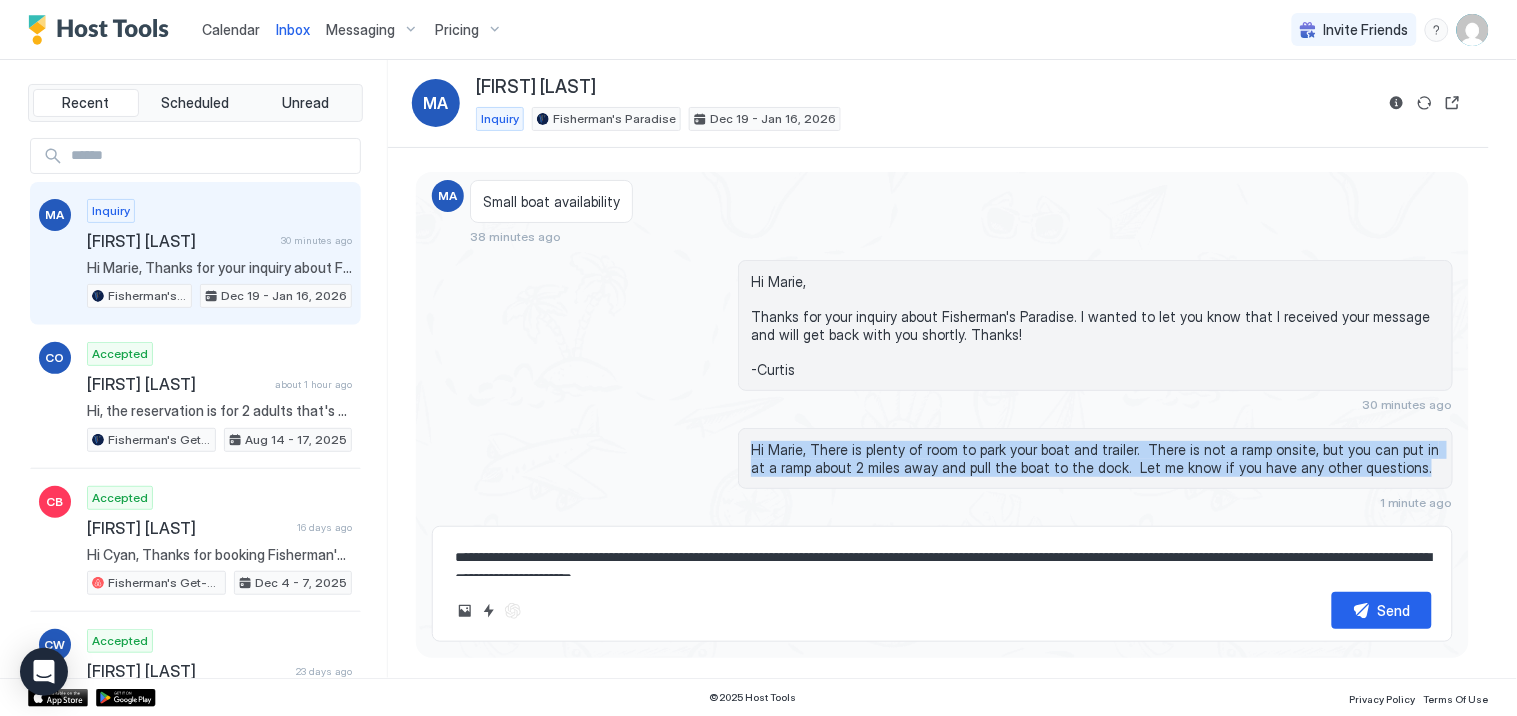 drag, startPoint x: 746, startPoint y: 448, endPoint x: 1391, endPoint y: 474, distance: 645.5238 